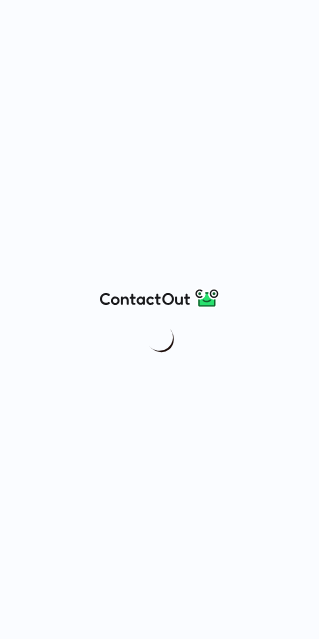 scroll, scrollTop: 0, scrollLeft: 0, axis: both 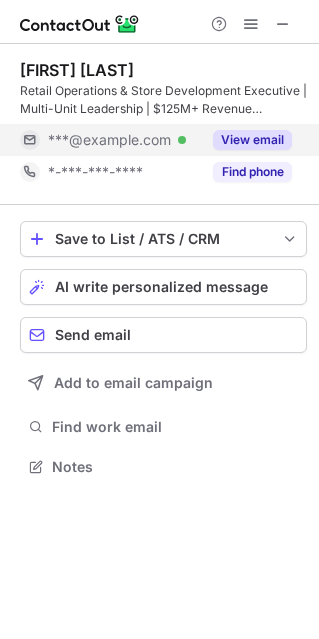 click on "View email" at bounding box center [252, 140] 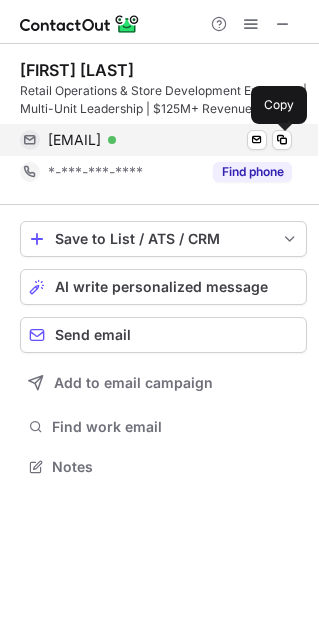 drag, startPoint x: 287, startPoint y: 140, endPoint x: 280, endPoint y: 126, distance: 15.652476 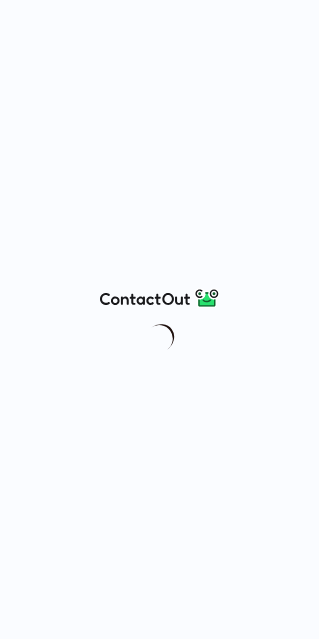 scroll, scrollTop: 0, scrollLeft: 0, axis: both 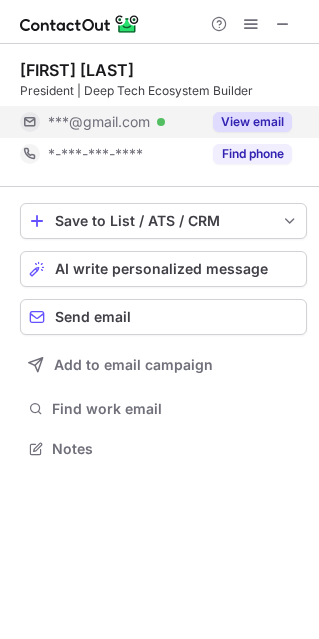 click on "View email" at bounding box center [252, 122] 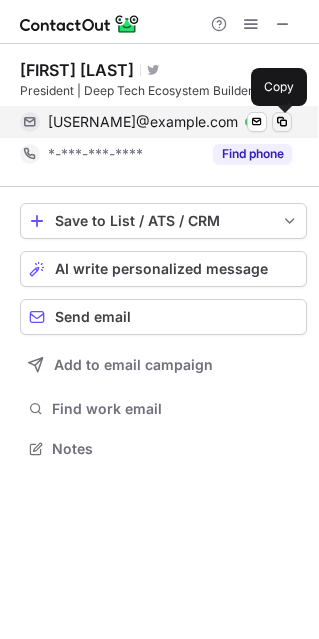 click at bounding box center [282, 122] 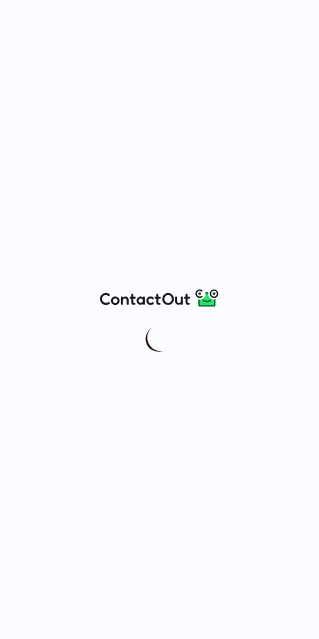 scroll, scrollTop: 0, scrollLeft: 0, axis: both 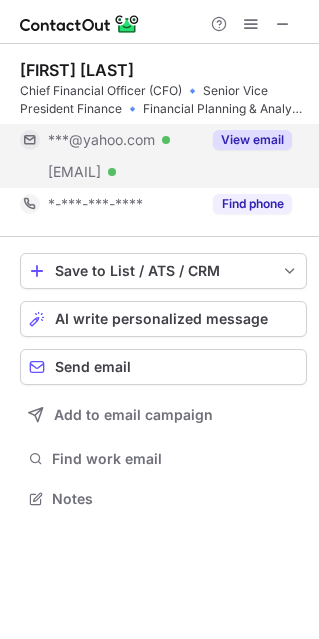 click on "View email" at bounding box center [252, 140] 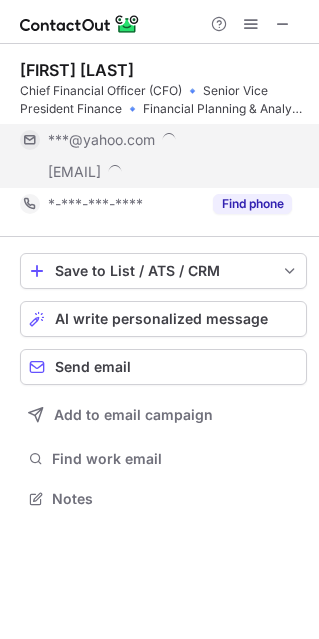 scroll, scrollTop: 10, scrollLeft: 10, axis: both 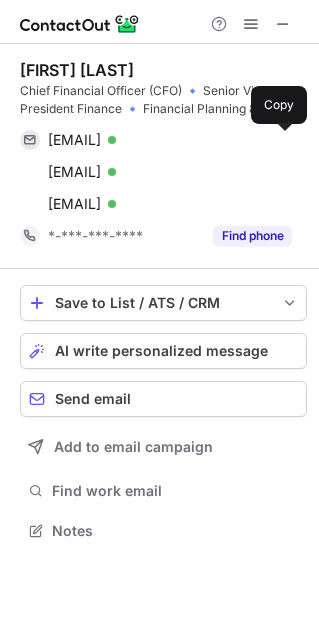 click at bounding box center [282, 140] 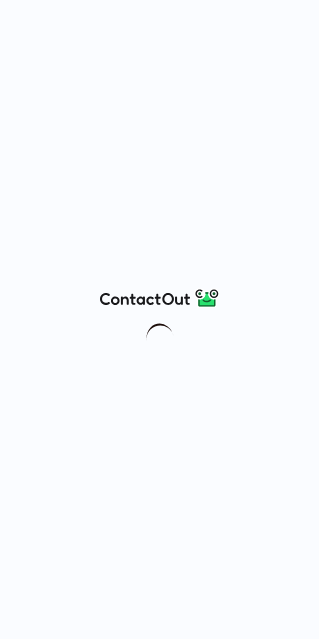 scroll, scrollTop: 0, scrollLeft: 0, axis: both 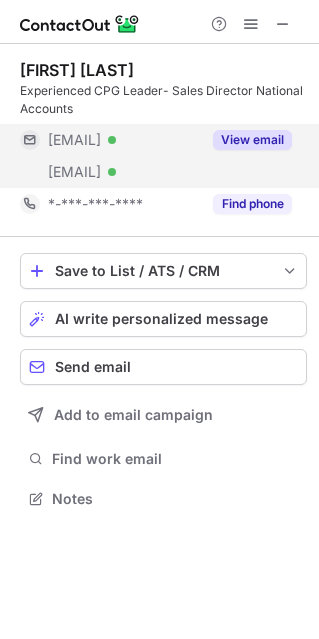 click on "View email" at bounding box center (252, 140) 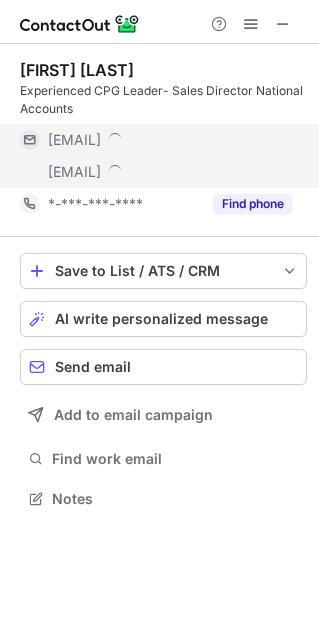 scroll, scrollTop: 10, scrollLeft: 10, axis: both 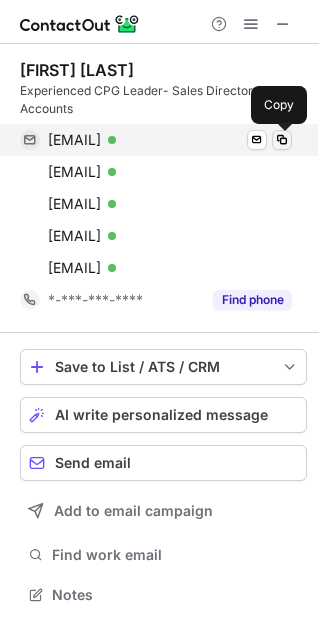 click at bounding box center [282, 140] 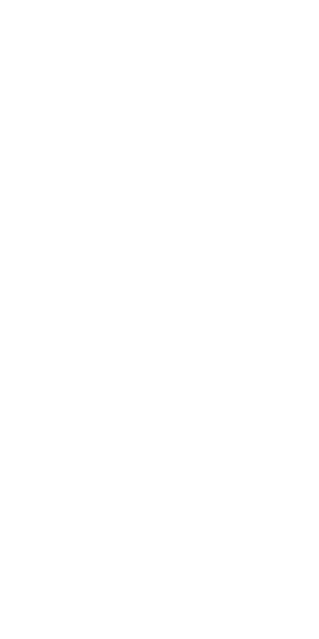 scroll, scrollTop: 0, scrollLeft: 0, axis: both 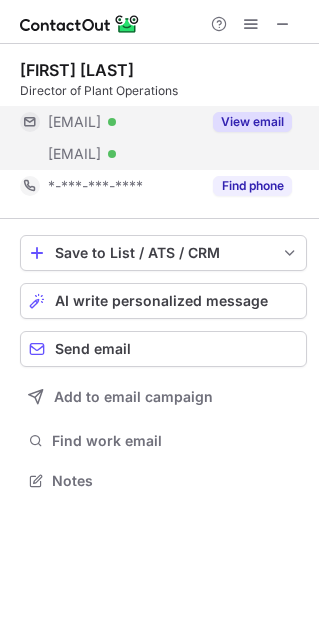 click on "View email" at bounding box center [252, 122] 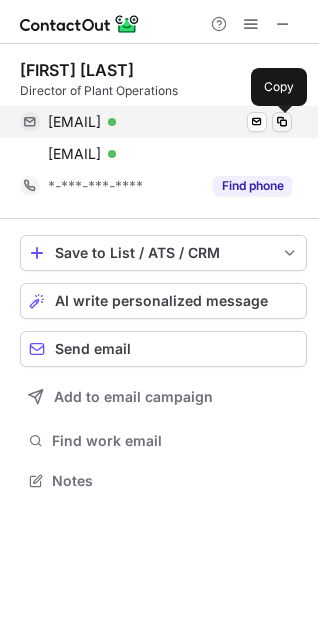 click at bounding box center (282, 122) 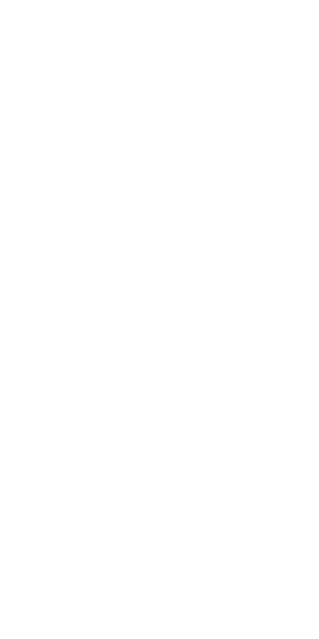 scroll, scrollTop: 0, scrollLeft: 0, axis: both 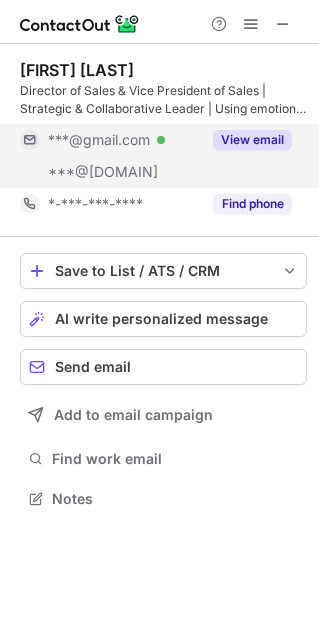 click on "View email" at bounding box center (252, 140) 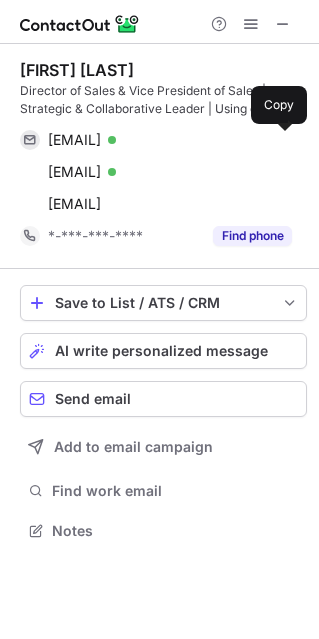 scroll, scrollTop: 10, scrollLeft: 10, axis: both 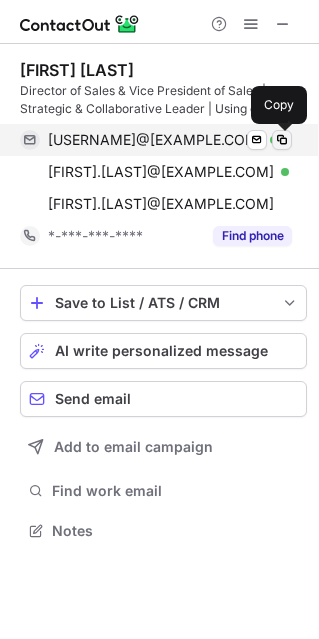 click at bounding box center [282, 140] 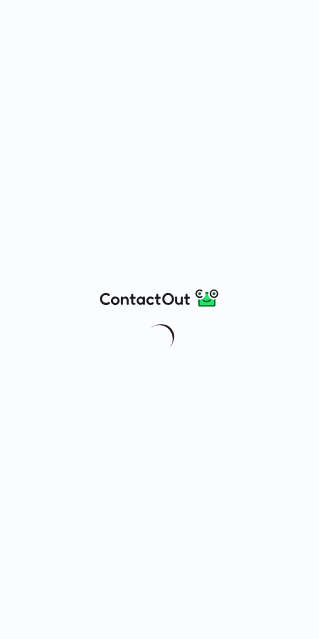 scroll, scrollTop: 0, scrollLeft: 0, axis: both 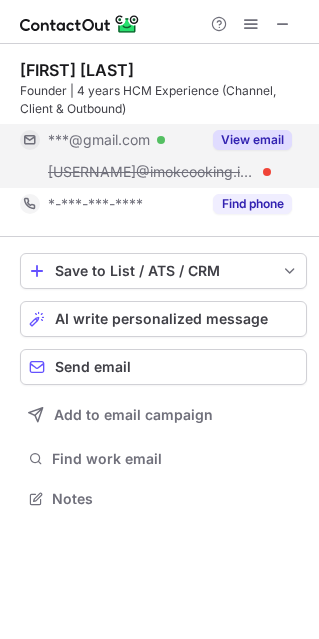 click on "View email" at bounding box center [252, 140] 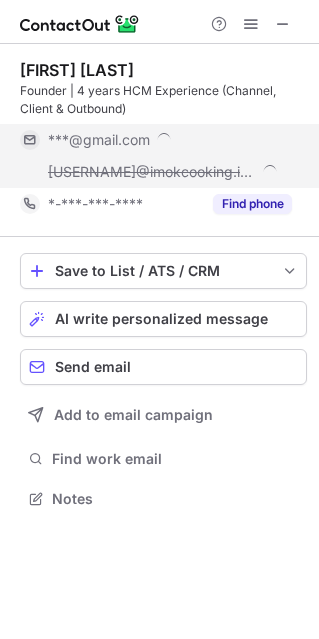scroll, scrollTop: 10, scrollLeft: 10, axis: both 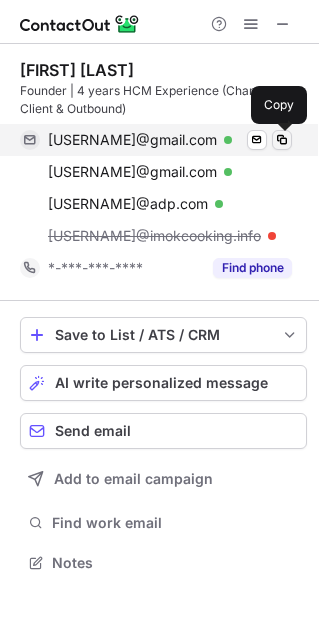 click at bounding box center [282, 140] 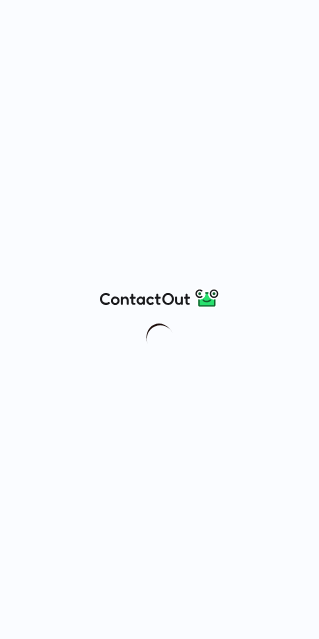 scroll, scrollTop: 0, scrollLeft: 0, axis: both 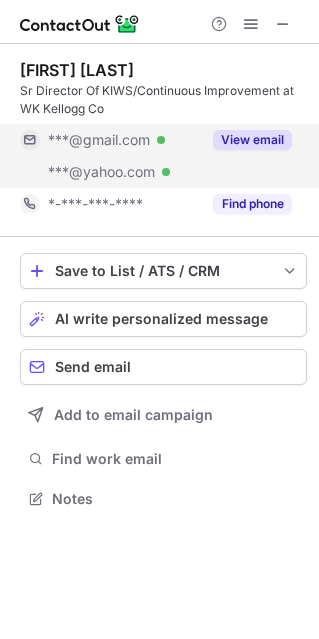 click on "View email" at bounding box center (252, 140) 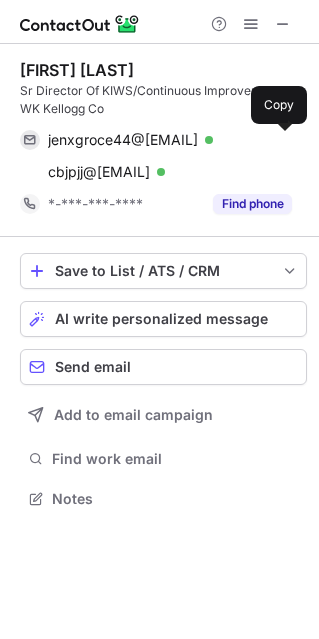 click at bounding box center (282, 140) 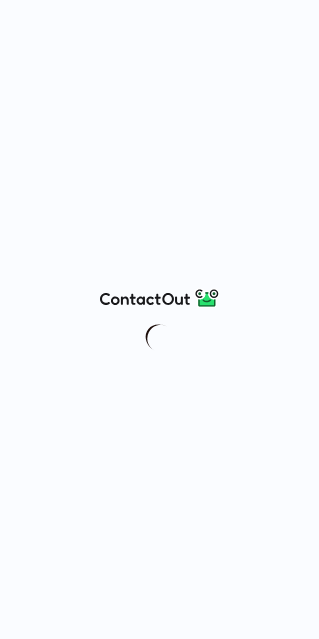 scroll, scrollTop: 0, scrollLeft: 0, axis: both 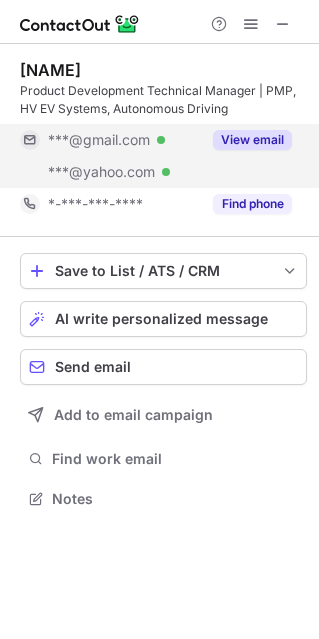 click on "View email" at bounding box center [252, 140] 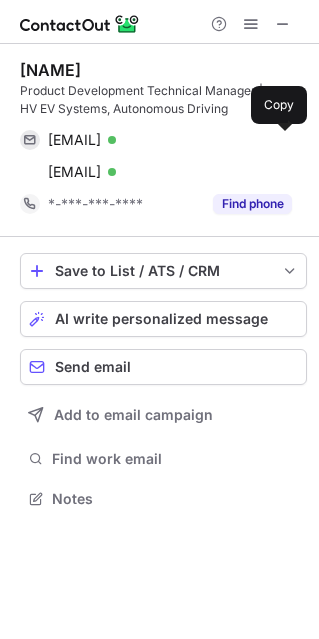 click at bounding box center (282, 140) 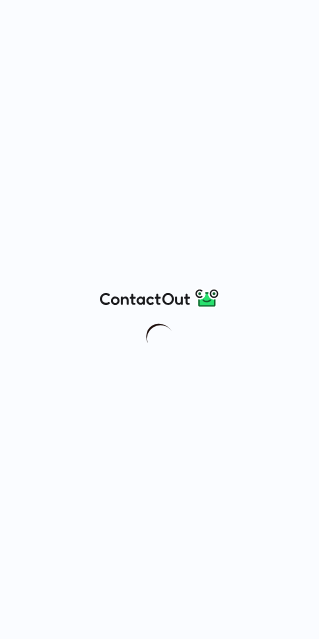 scroll, scrollTop: 0, scrollLeft: 0, axis: both 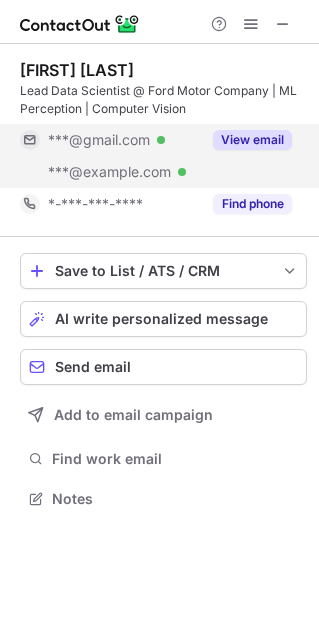 click on "View email" at bounding box center (252, 140) 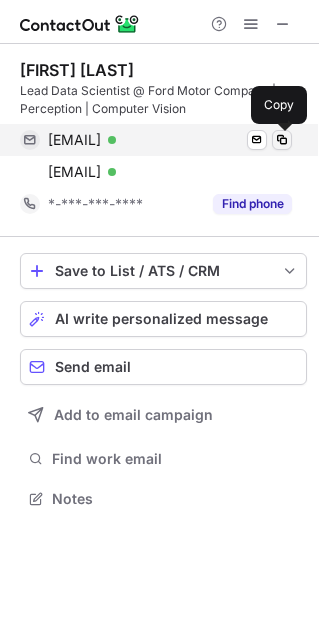 click at bounding box center (282, 140) 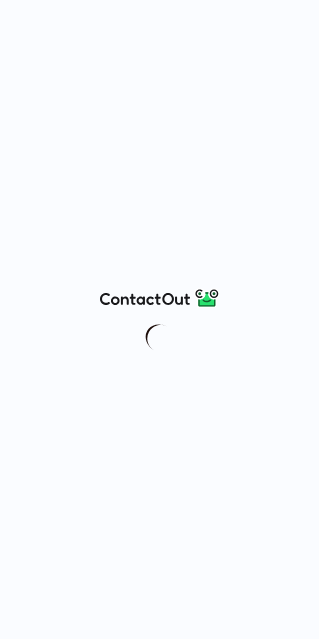 scroll, scrollTop: 0, scrollLeft: 0, axis: both 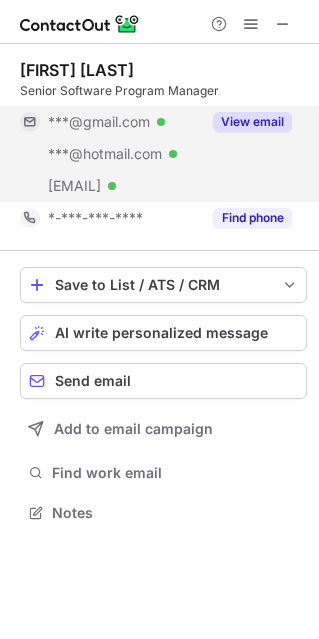 click on "View email" at bounding box center [252, 122] 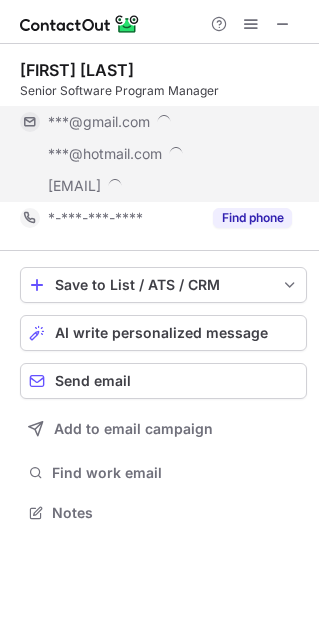 scroll, scrollTop: 10, scrollLeft: 10, axis: both 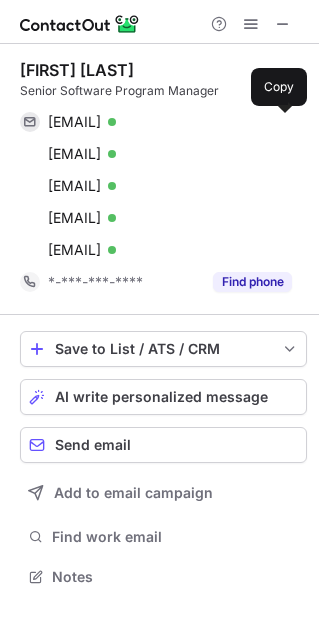 click at bounding box center [282, 122] 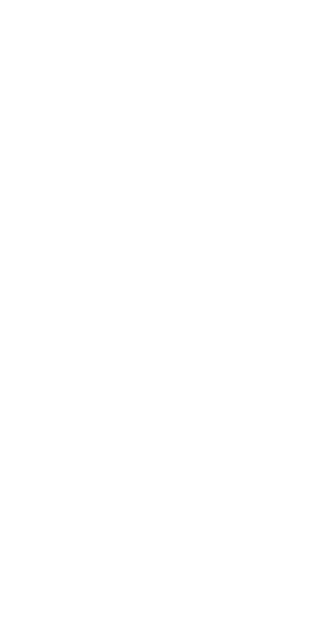 scroll, scrollTop: 0, scrollLeft: 0, axis: both 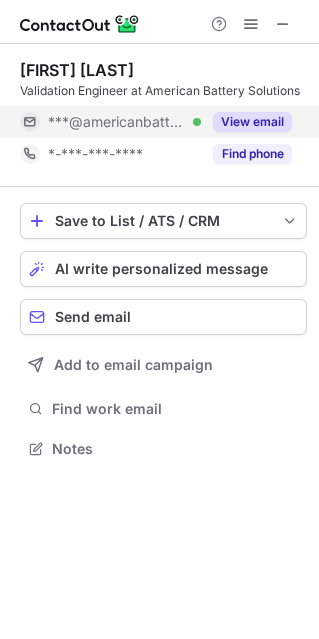 click on "View email" at bounding box center [252, 122] 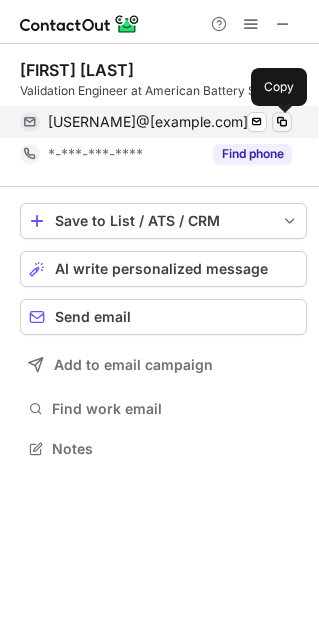 click at bounding box center (282, 122) 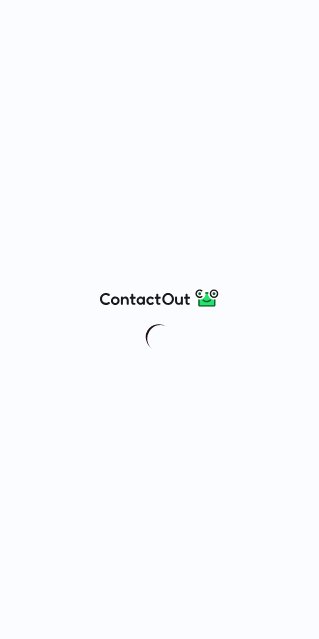 scroll, scrollTop: 0, scrollLeft: 0, axis: both 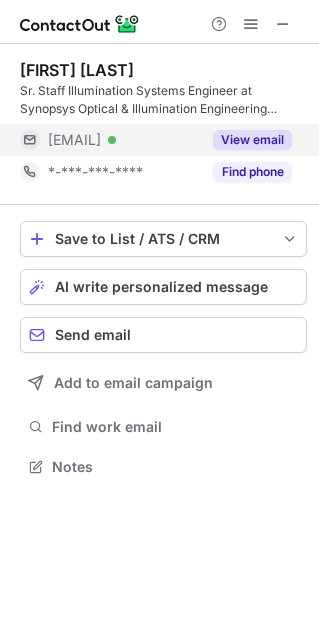 click on "View email" at bounding box center [252, 140] 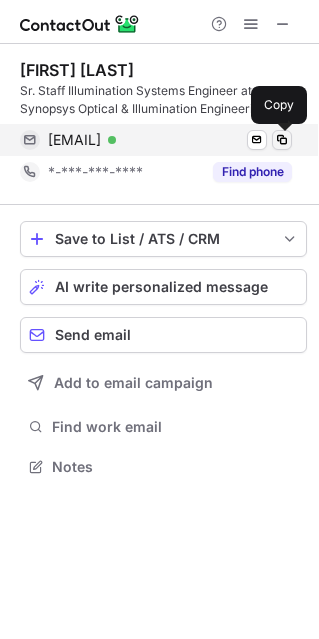 click at bounding box center [282, 140] 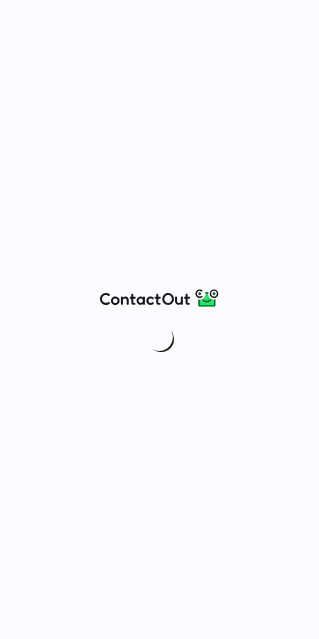 scroll, scrollTop: 0, scrollLeft: 0, axis: both 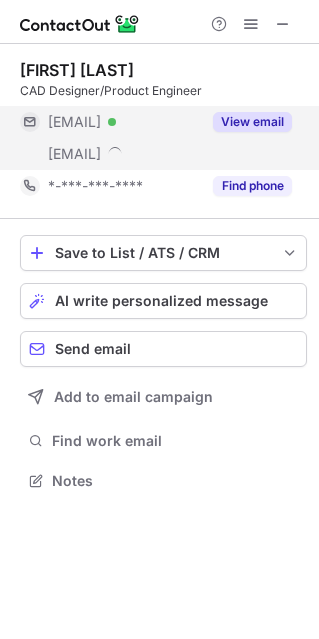 click on "View email" at bounding box center [252, 122] 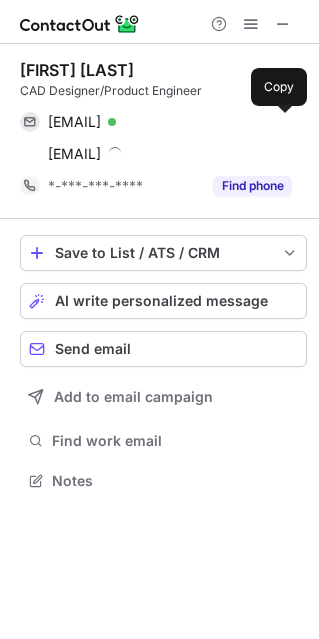 click at bounding box center [282, 122] 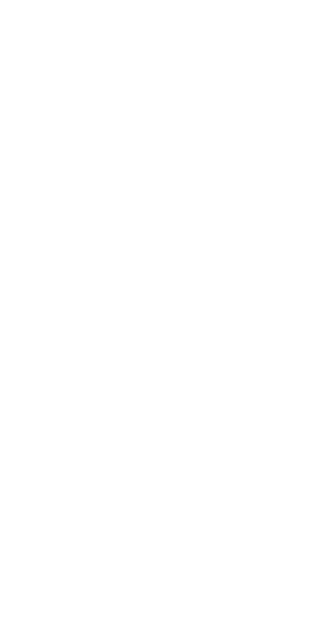 scroll, scrollTop: 0, scrollLeft: 0, axis: both 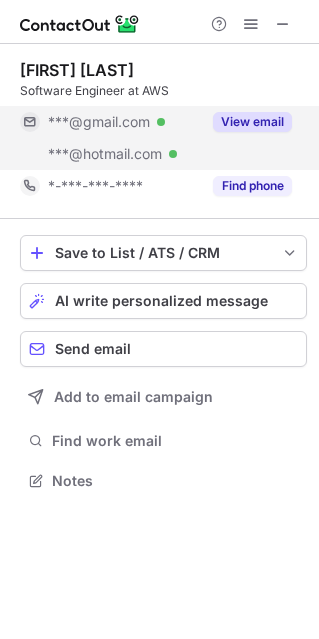 click on "View email" at bounding box center [252, 122] 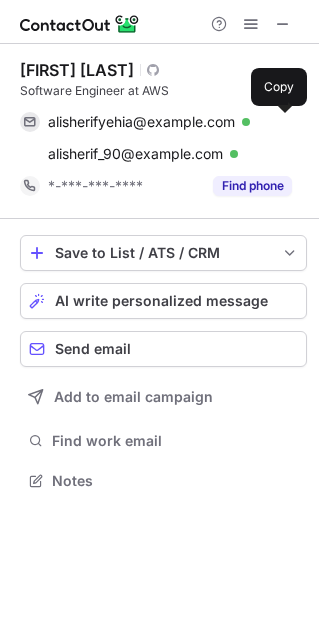 click at bounding box center (282, 122) 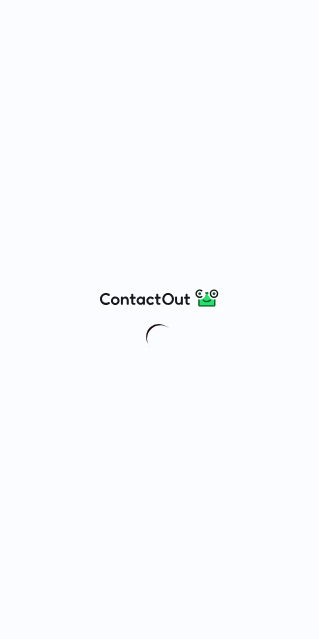 scroll, scrollTop: 0, scrollLeft: 0, axis: both 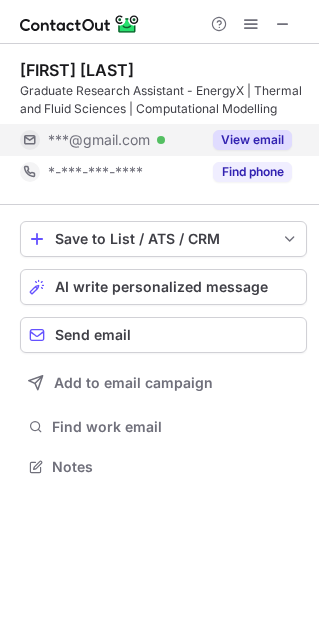 click on "View email" at bounding box center (252, 140) 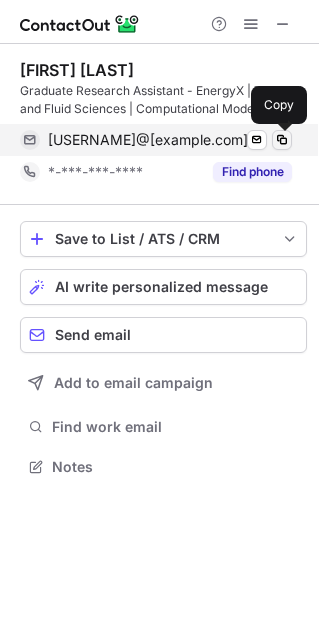 click at bounding box center (282, 140) 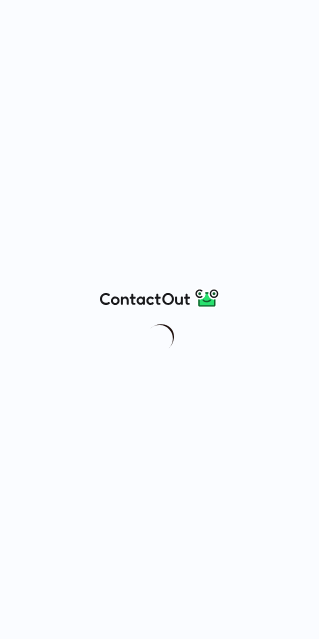 scroll, scrollTop: 0, scrollLeft: 0, axis: both 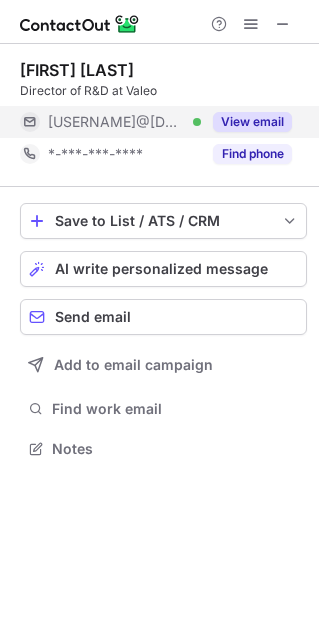 click on "View email" at bounding box center [252, 122] 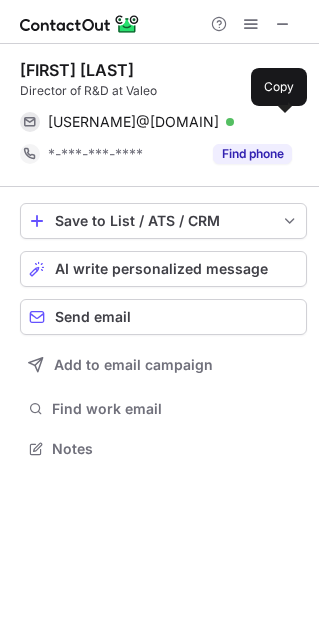 click at bounding box center (282, 122) 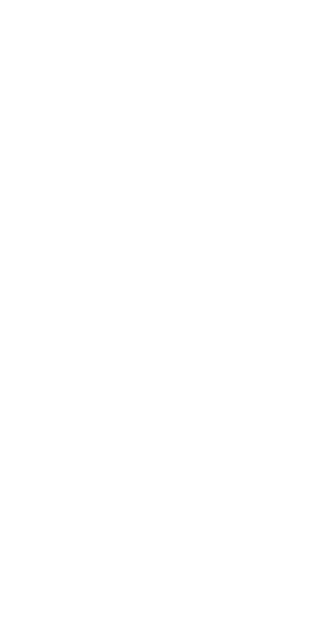 scroll, scrollTop: 0, scrollLeft: 0, axis: both 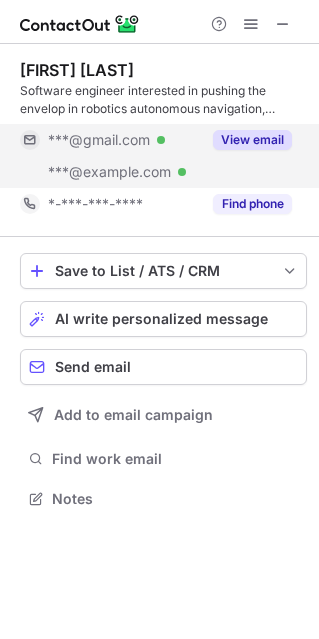 click on "***@gmail.com Verified ***@valeo.com Verified View email" at bounding box center (163, 156) 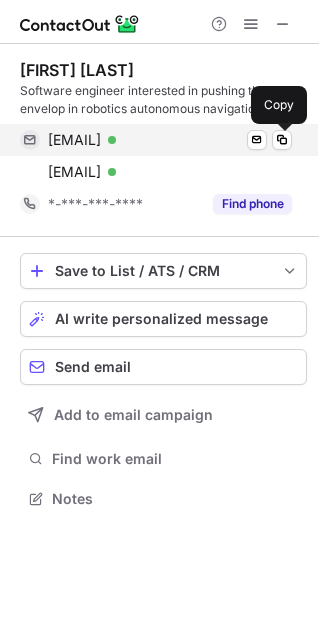 click on "charlycharlongo@gmail.com Verified Send email Copy" at bounding box center (156, 140) 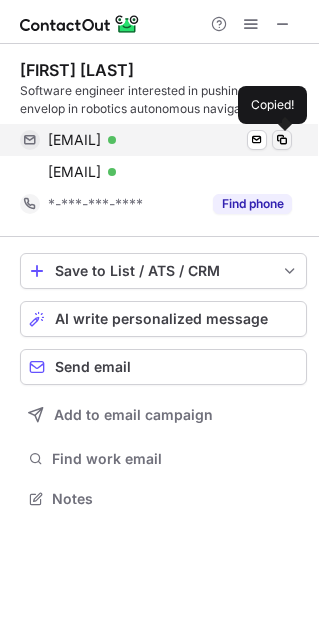 click at bounding box center (282, 140) 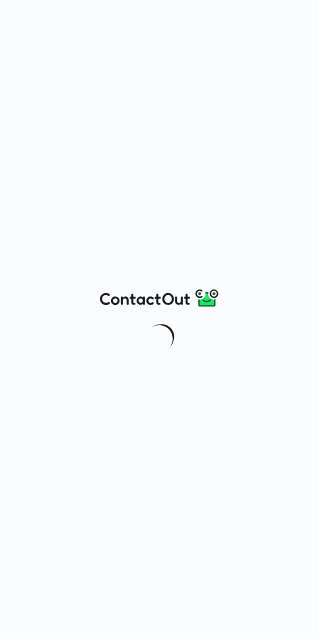 scroll, scrollTop: 0, scrollLeft: 0, axis: both 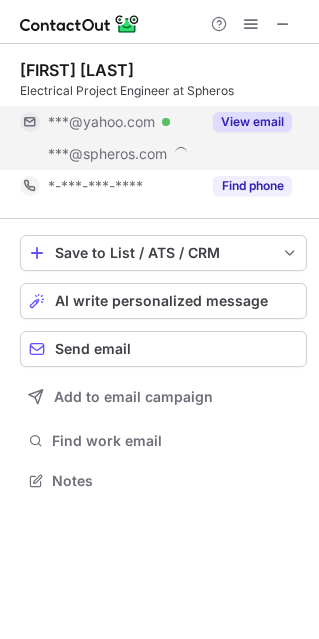 click on "View email" at bounding box center (252, 122) 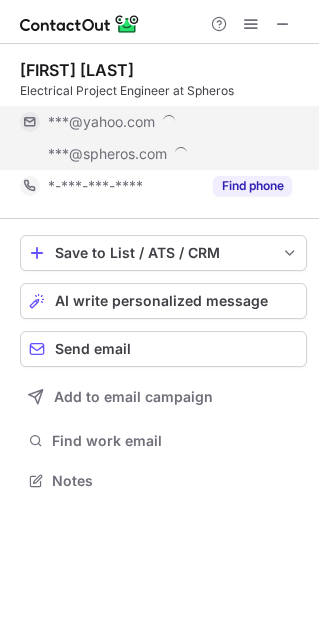 scroll, scrollTop: 10, scrollLeft: 10, axis: both 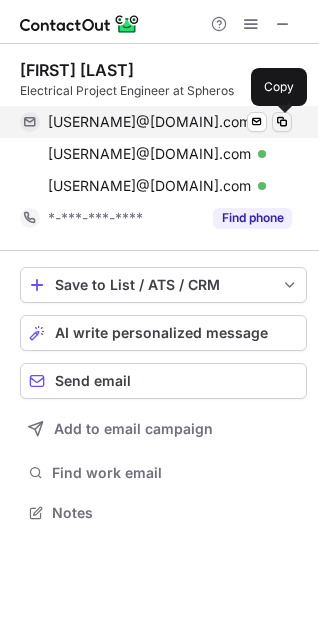 click at bounding box center [282, 122] 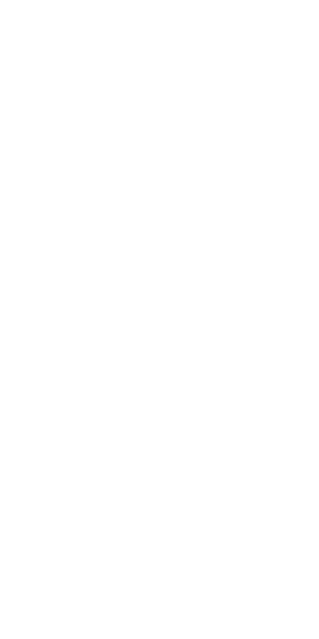 scroll, scrollTop: 0, scrollLeft: 0, axis: both 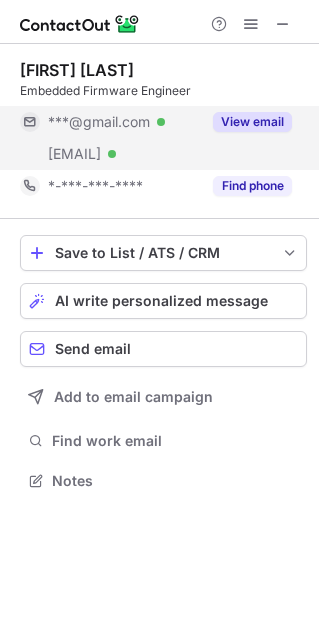click on "View email" at bounding box center [252, 122] 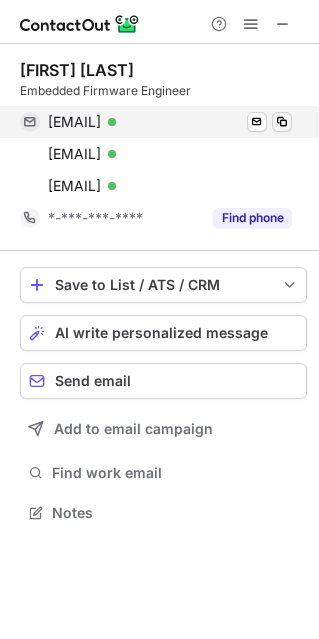 scroll, scrollTop: 10, scrollLeft: 10, axis: both 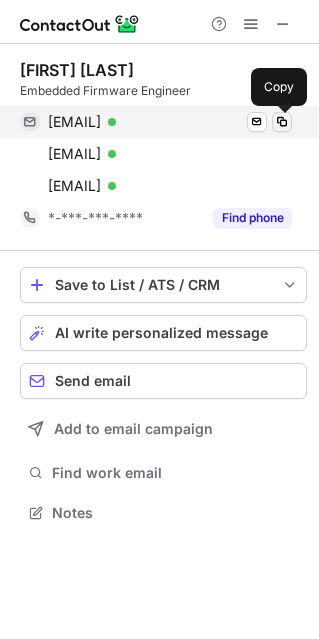 click at bounding box center (282, 122) 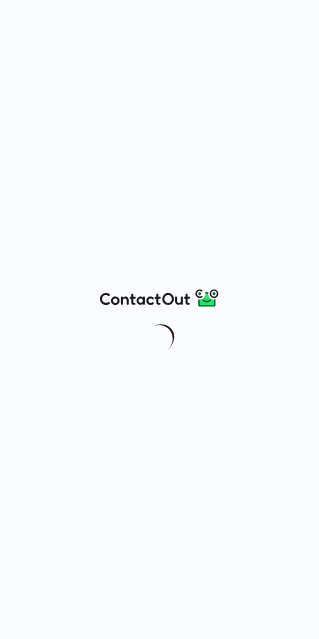scroll, scrollTop: 0, scrollLeft: 0, axis: both 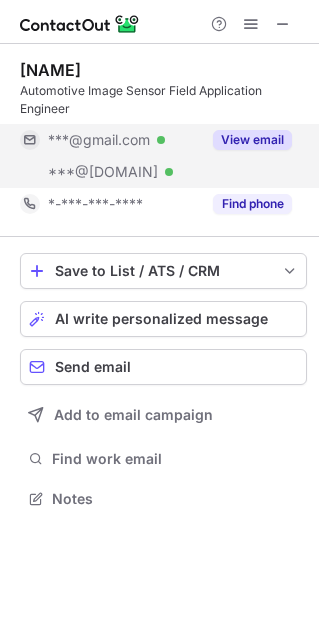 click on "View email" at bounding box center (252, 140) 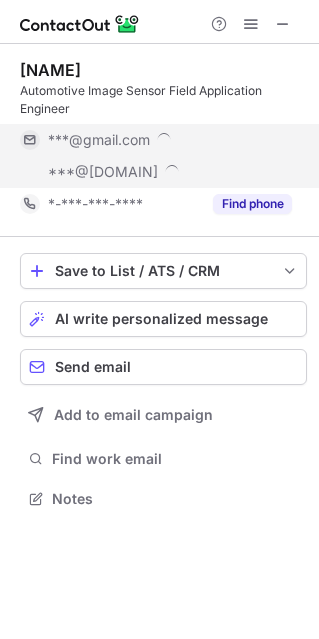 scroll, scrollTop: 10, scrollLeft: 10, axis: both 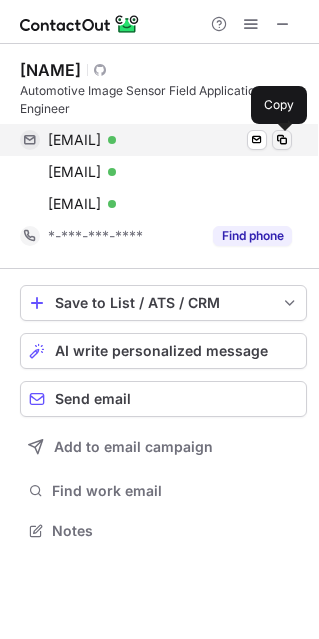 click at bounding box center (282, 140) 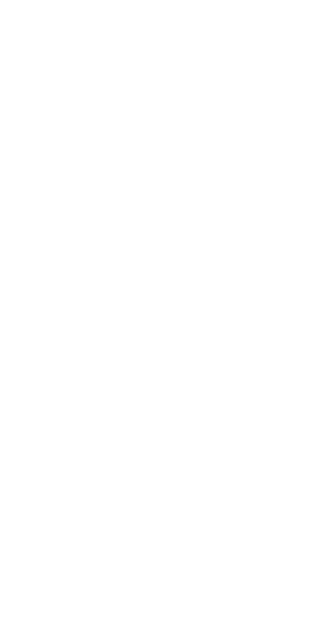 scroll, scrollTop: 0, scrollLeft: 0, axis: both 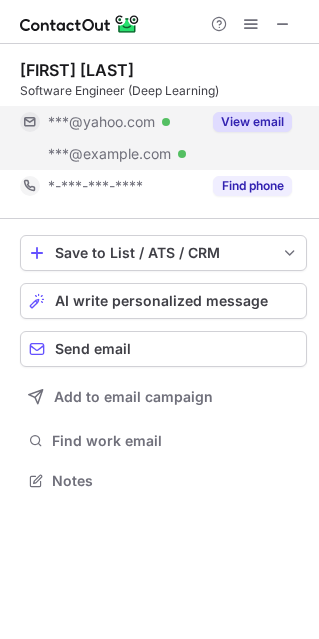 click on "View email" at bounding box center [252, 122] 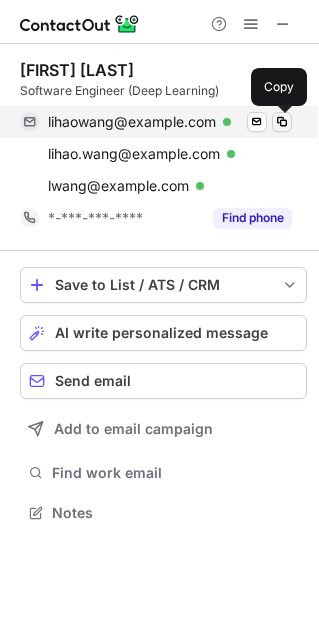 scroll, scrollTop: 10, scrollLeft: 10, axis: both 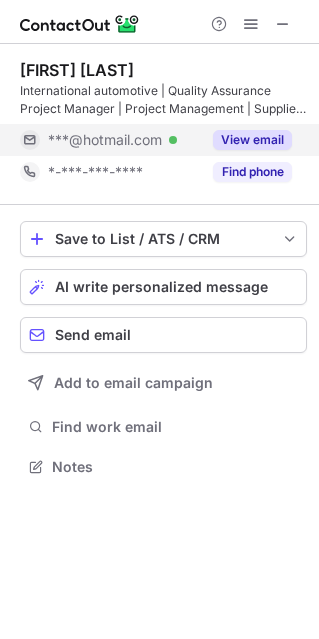 click on "View email" at bounding box center [252, 140] 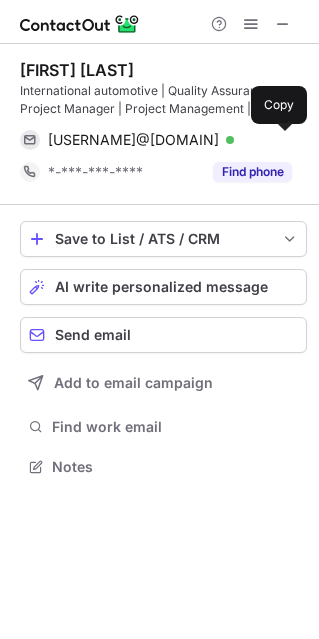 click at bounding box center [282, 140] 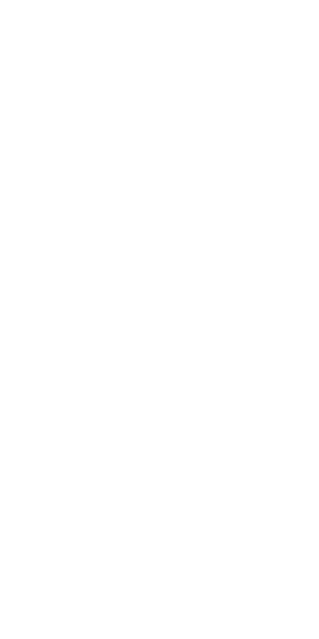 scroll, scrollTop: 0, scrollLeft: 0, axis: both 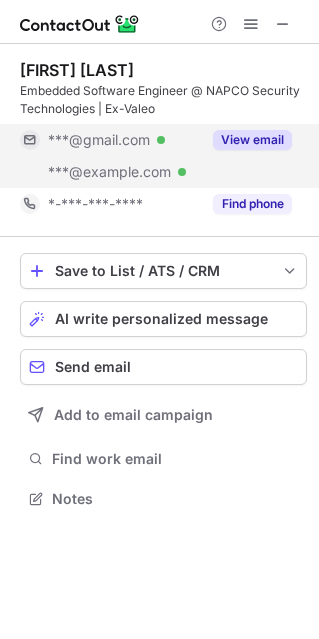 click on "View email" at bounding box center [252, 140] 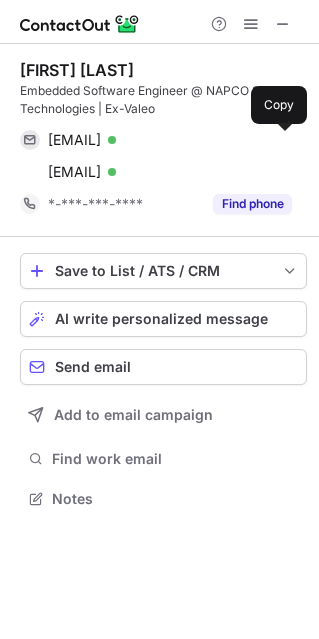 click at bounding box center [282, 140] 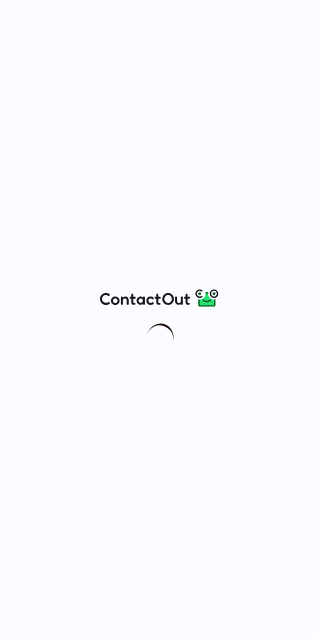 scroll, scrollTop: 0, scrollLeft: 0, axis: both 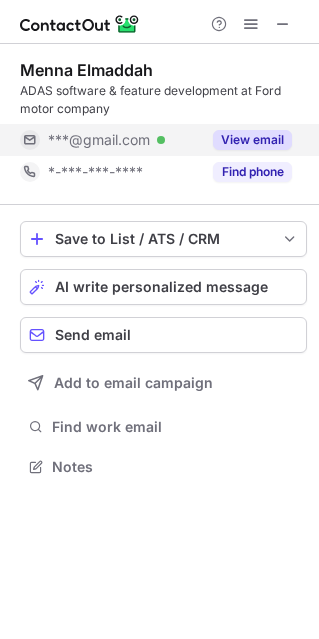click on "View email" at bounding box center (252, 140) 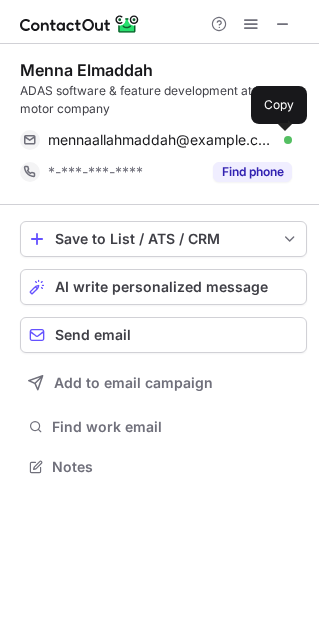 drag, startPoint x: 279, startPoint y: 141, endPoint x: 266, endPoint y: 104, distance: 39.217342 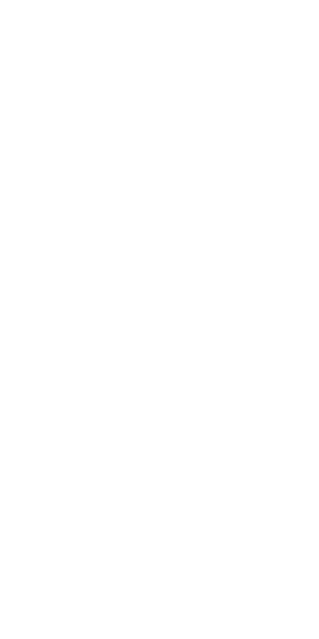 scroll, scrollTop: 0, scrollLeft: 0, axis: both 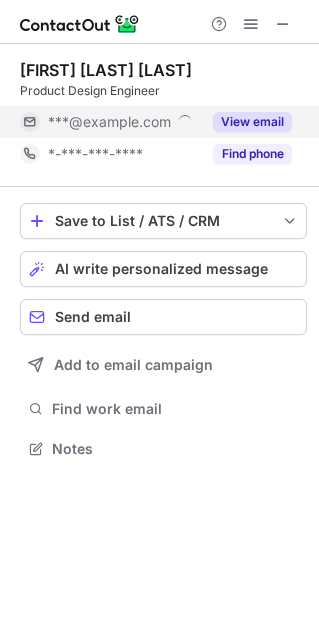 click on "View email" at bounding box center [252, 122] 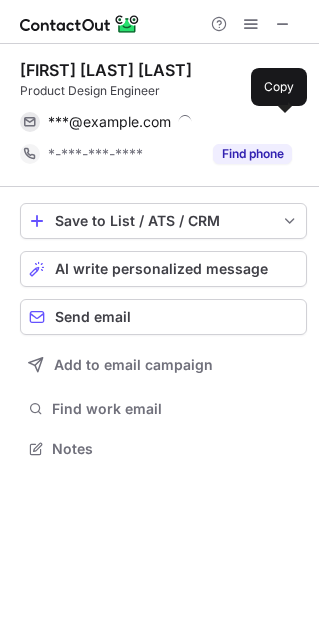 click at bounding box center (282, 122) 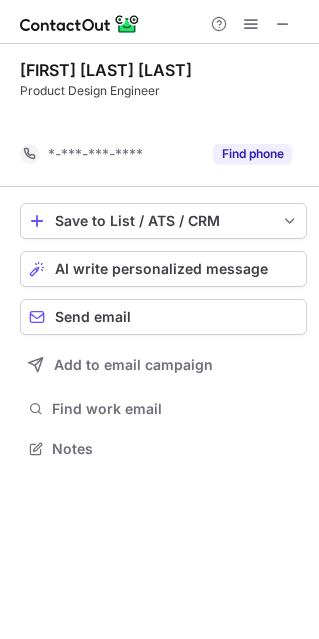 scroll, scrollTop: 402, scrollLeft: 319, axis: both 